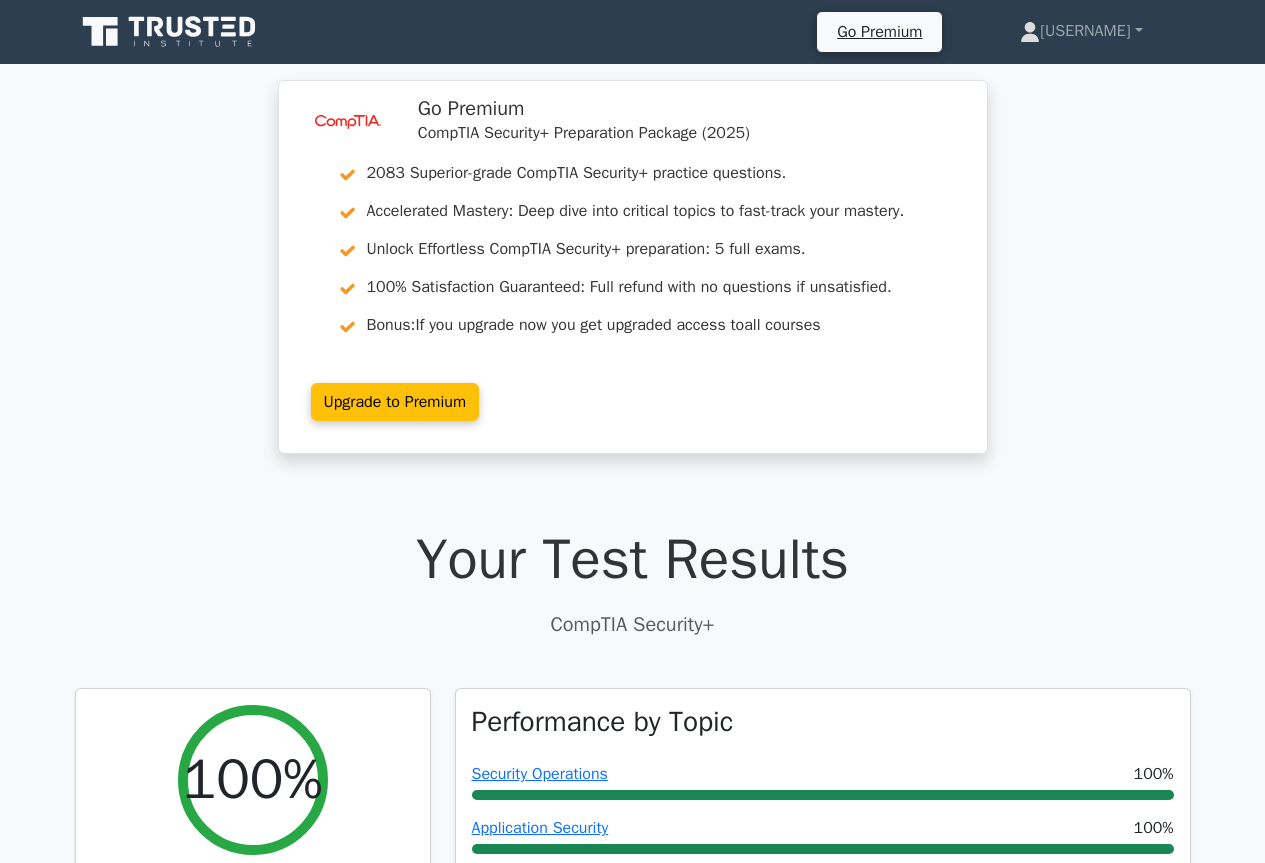 scroll, scrollTop: 2500, scrollLeft: 0, axis: vertical 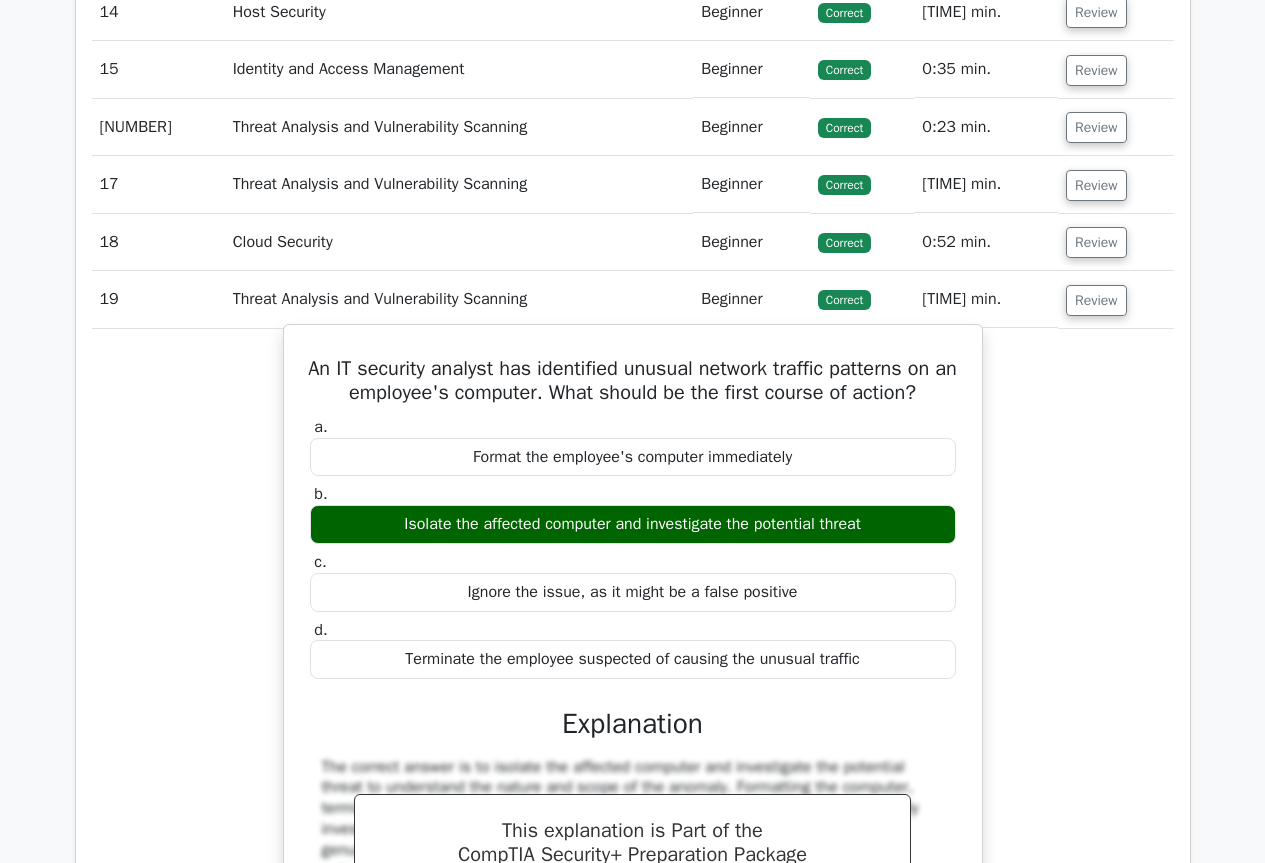 type 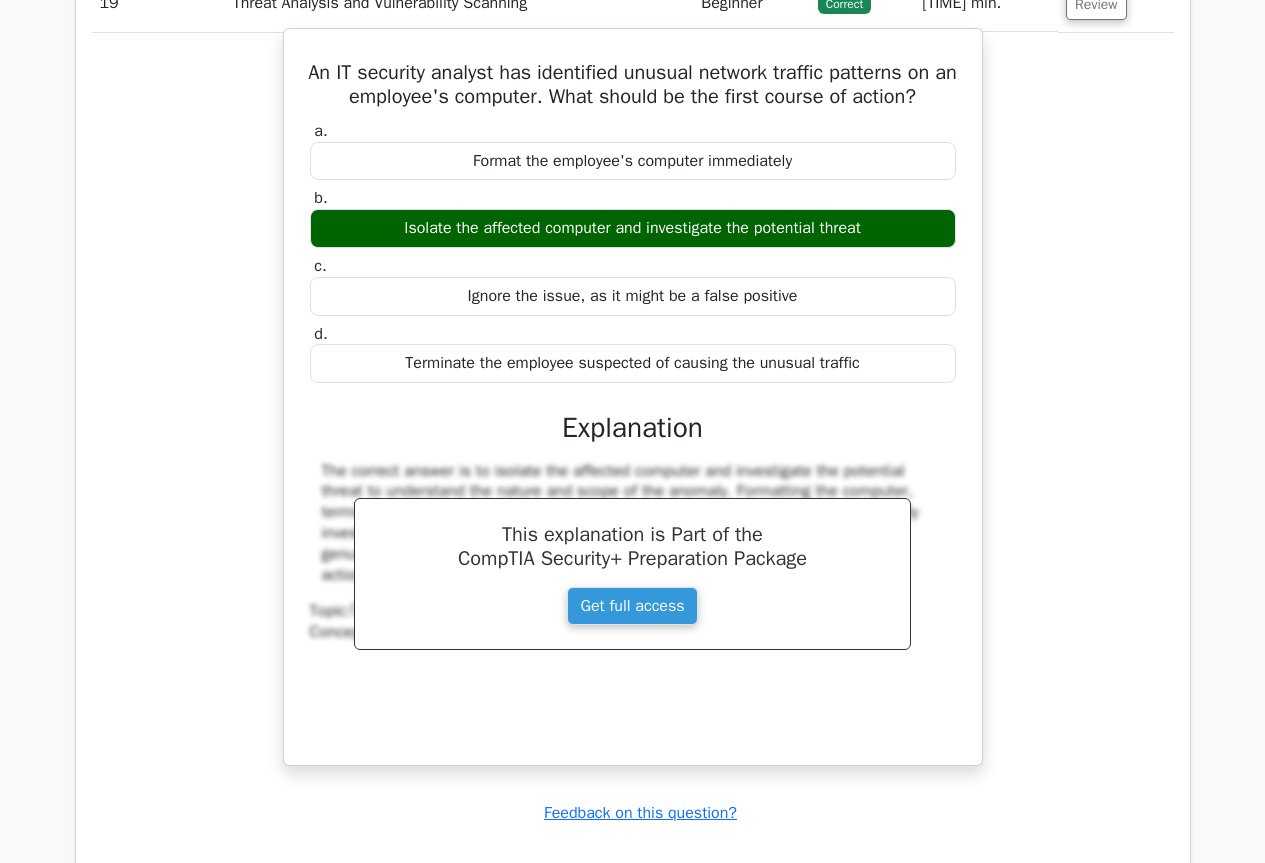 scroll, scrollTop: 2833, scrollLeft: 0, axis: vertical 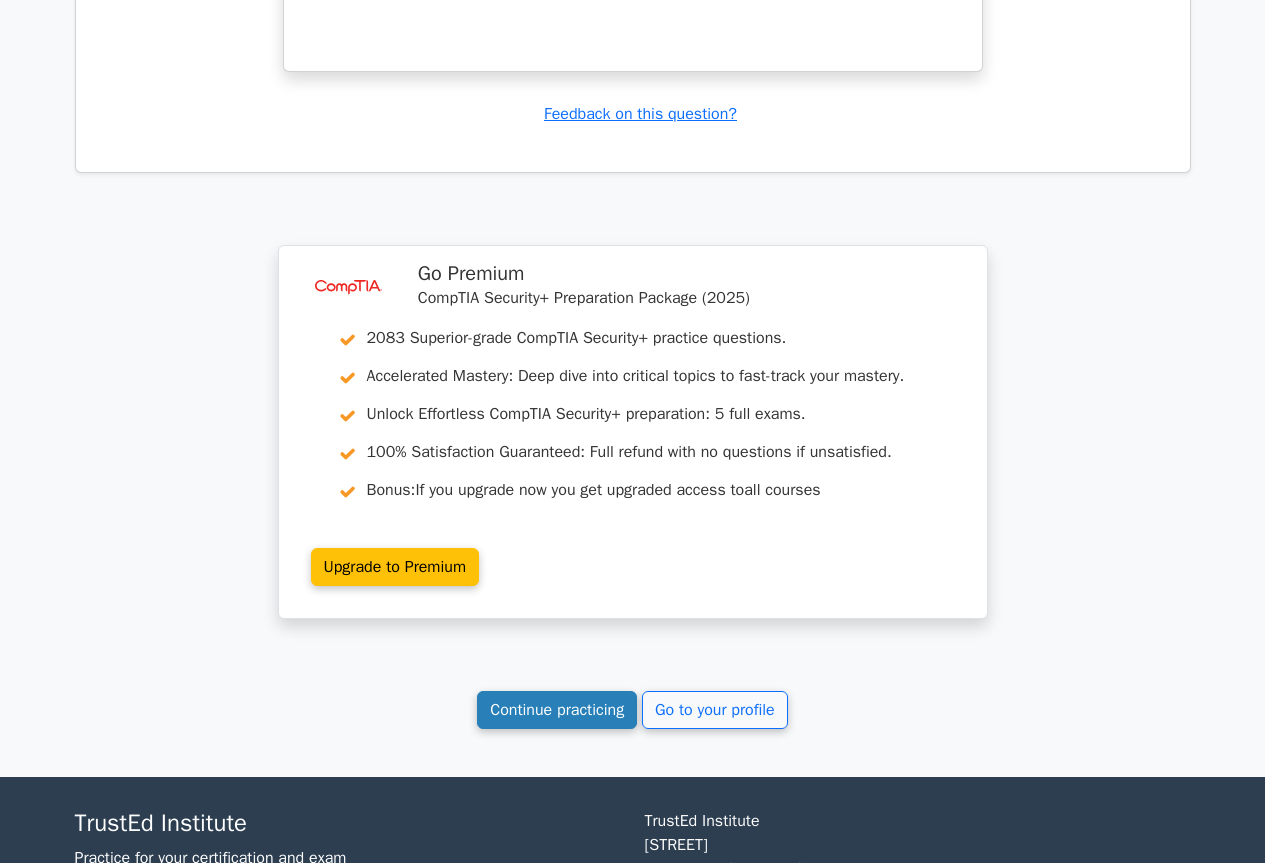 click on "Continue practicing" at bounding box center (557, 710) 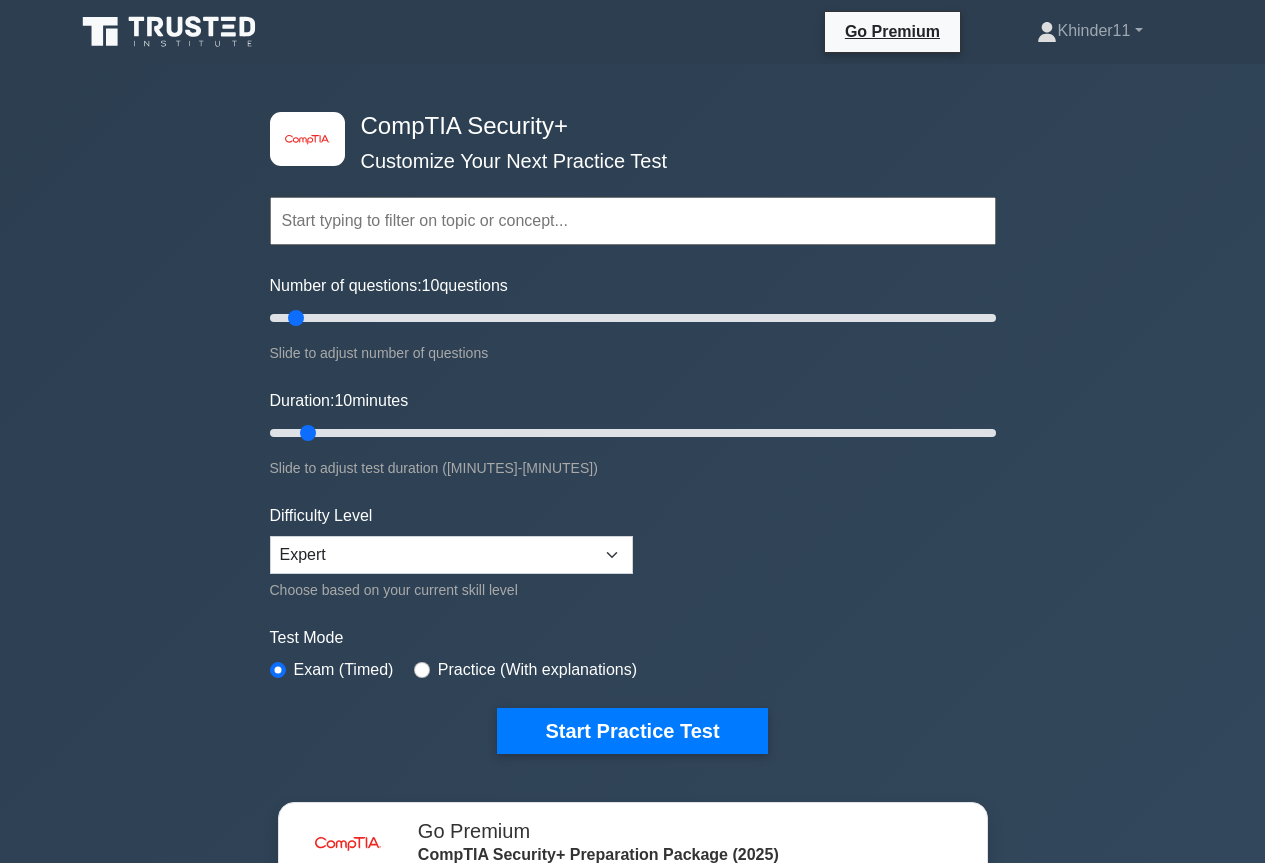 scroll, scrollTop: 0, scrollLeft: 0, axis: both 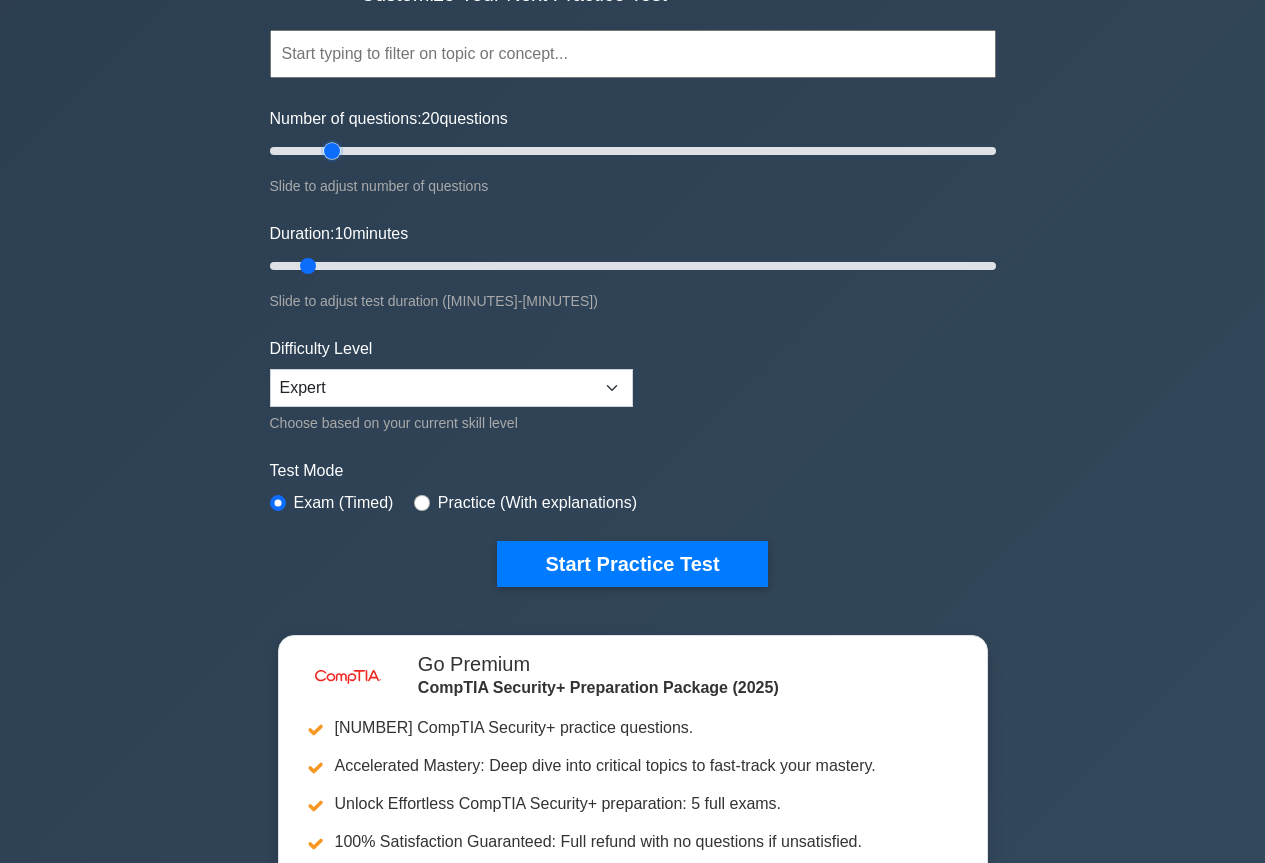 drag, startPoint x: 302, startPoint y: 151, endPoint x: 325, endPoint y: 155, distance: 23.345236 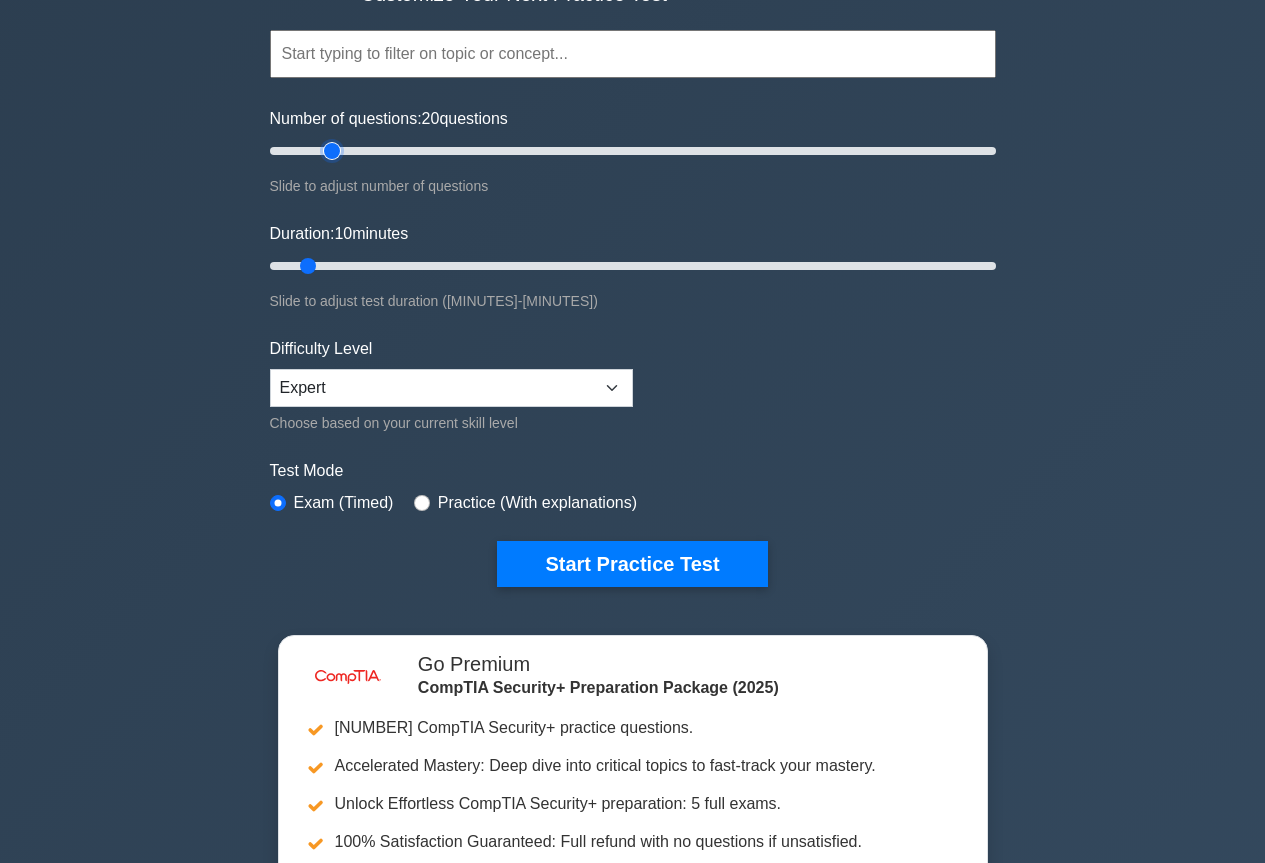 type on "20" 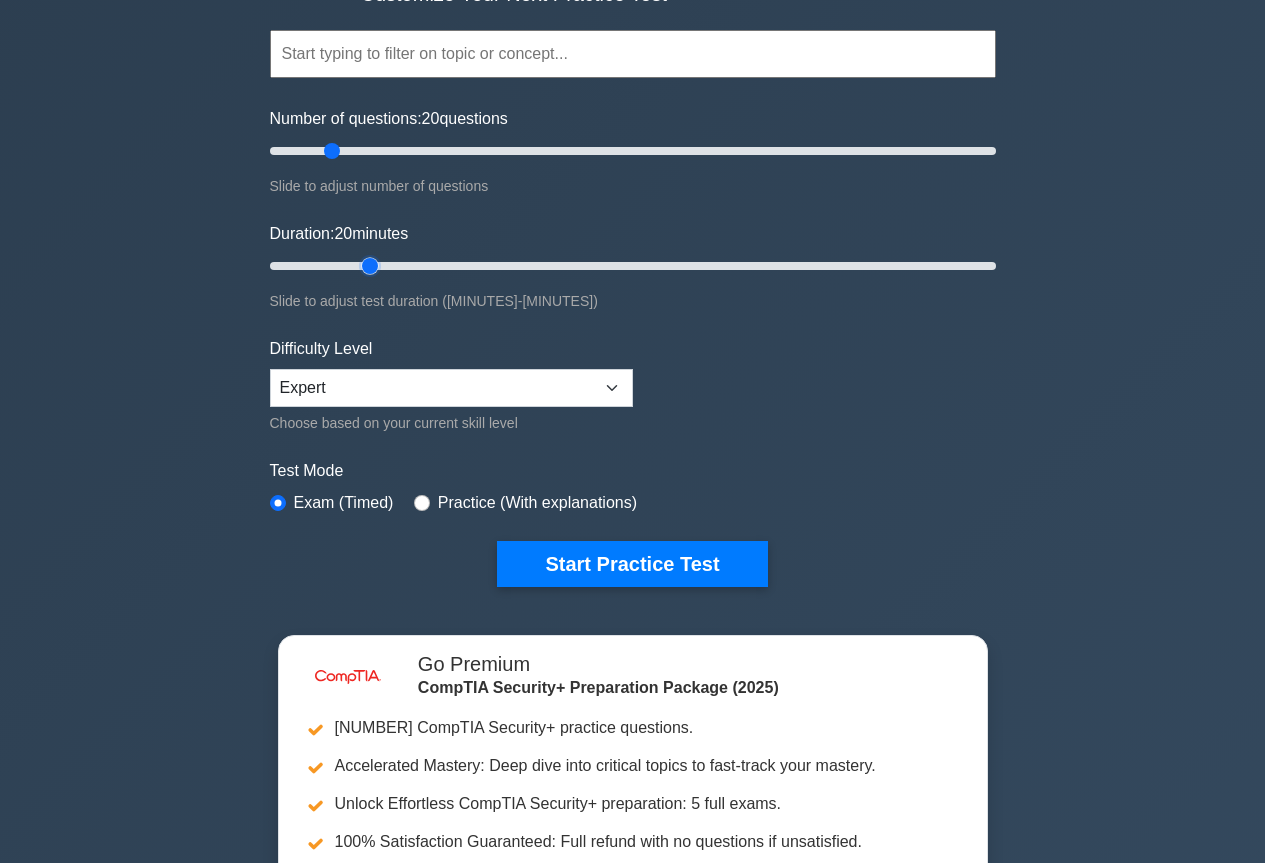 drag, startPoint x: 310, startPoint y: 266, endPoint x: 363, endPoint y: 271, distance: 53.235325 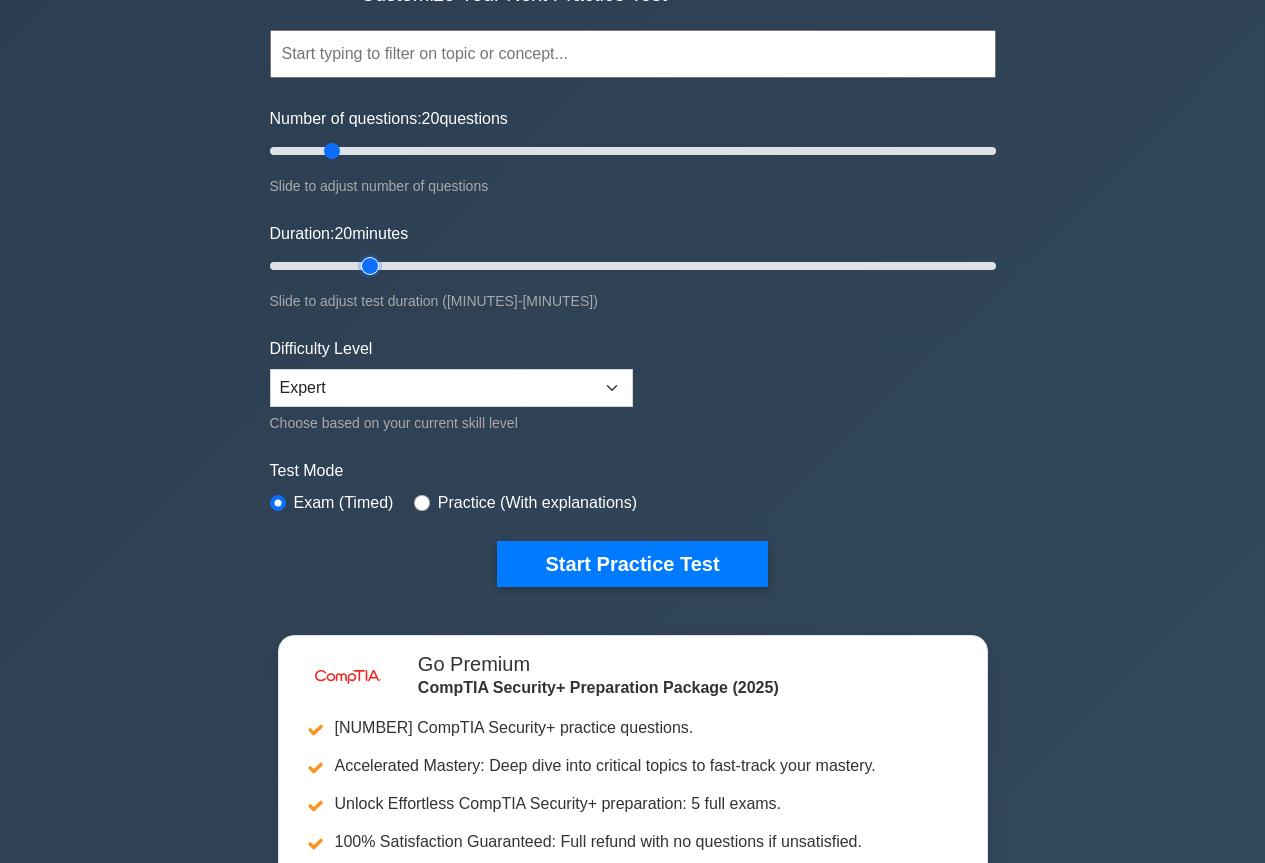 type on "20" 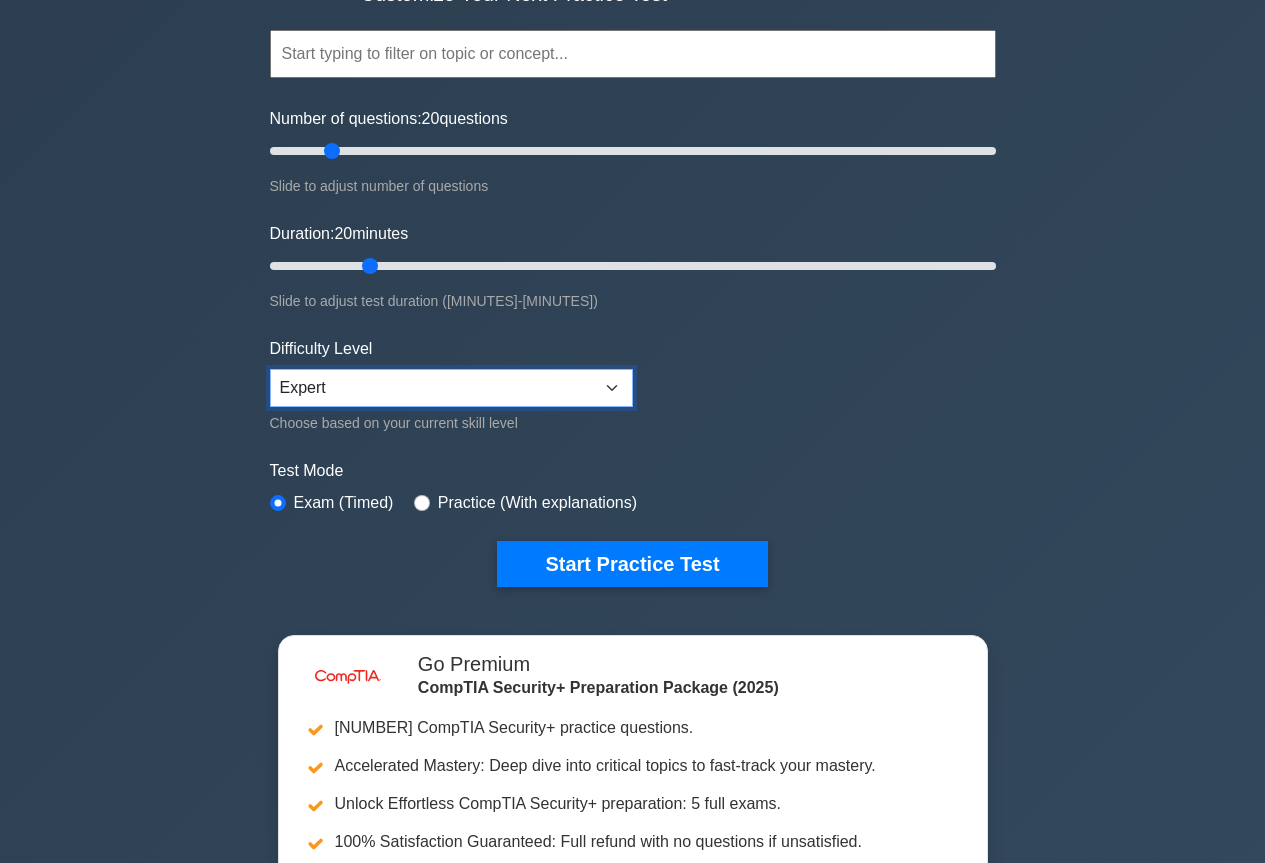 click on "Beginner
Intermediate
Expert" at bounding box center (451, 388) 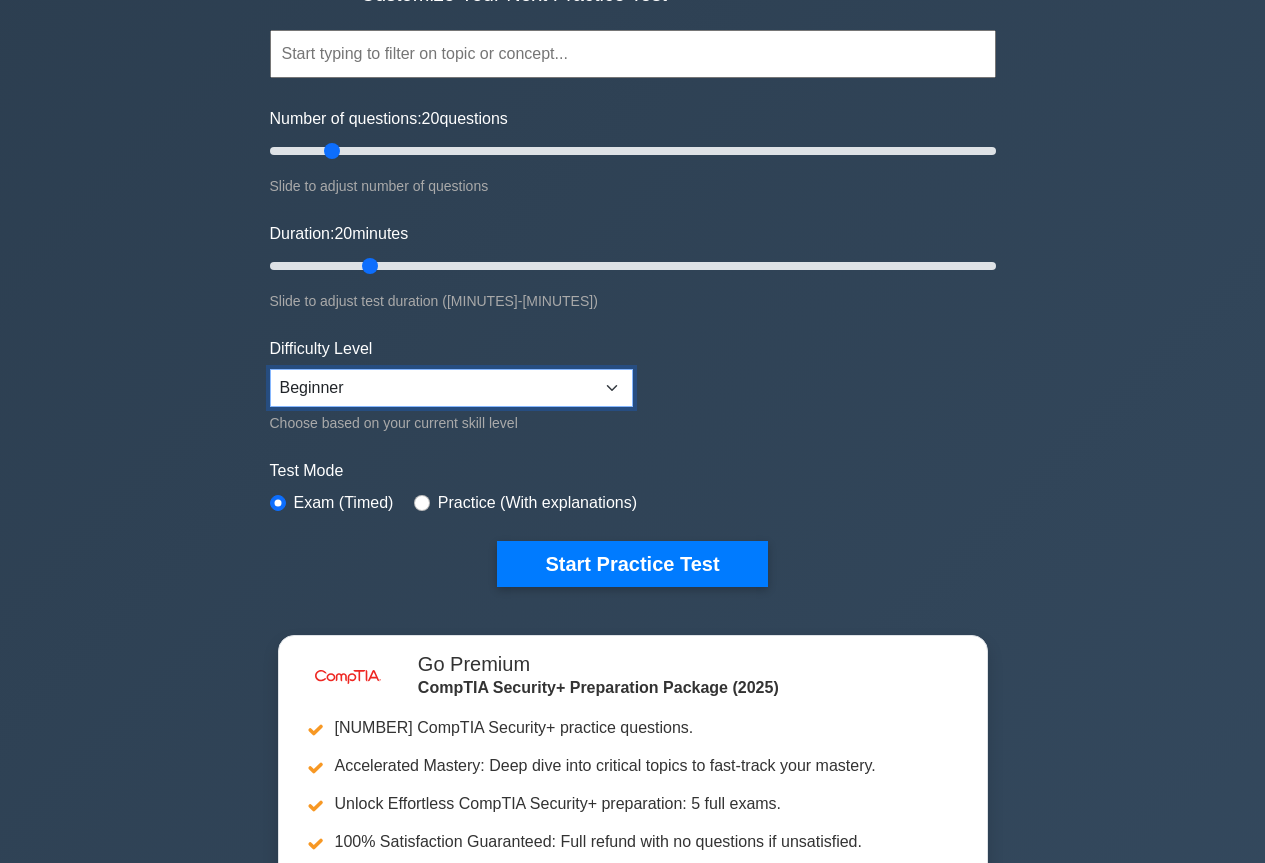 click on "Beginner
Intermediate
Expert" at bounding box center [451, 388] 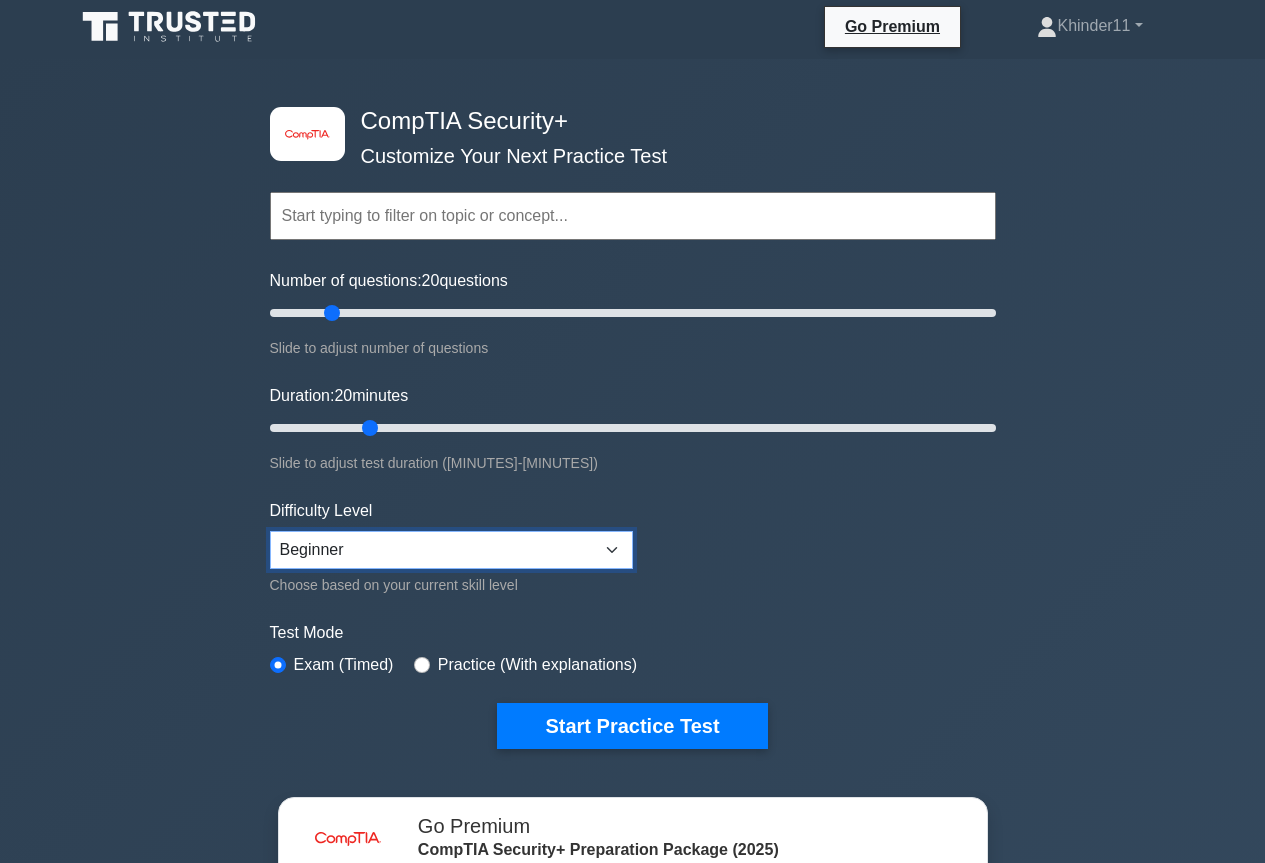 scroll, scrollTop: 0, scrollLeft: 0, axis: both 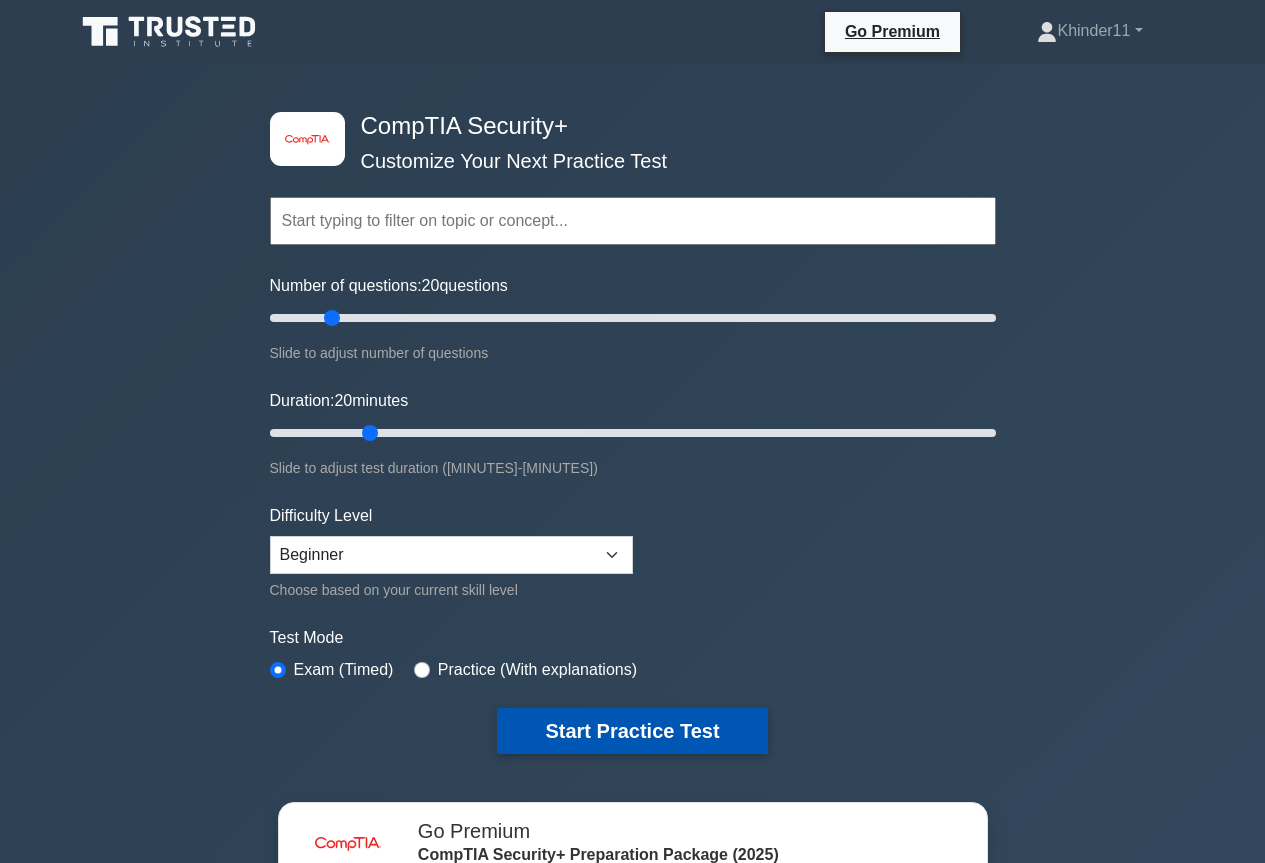 click on "Start Practice Test" at bounding box center [632, 731] 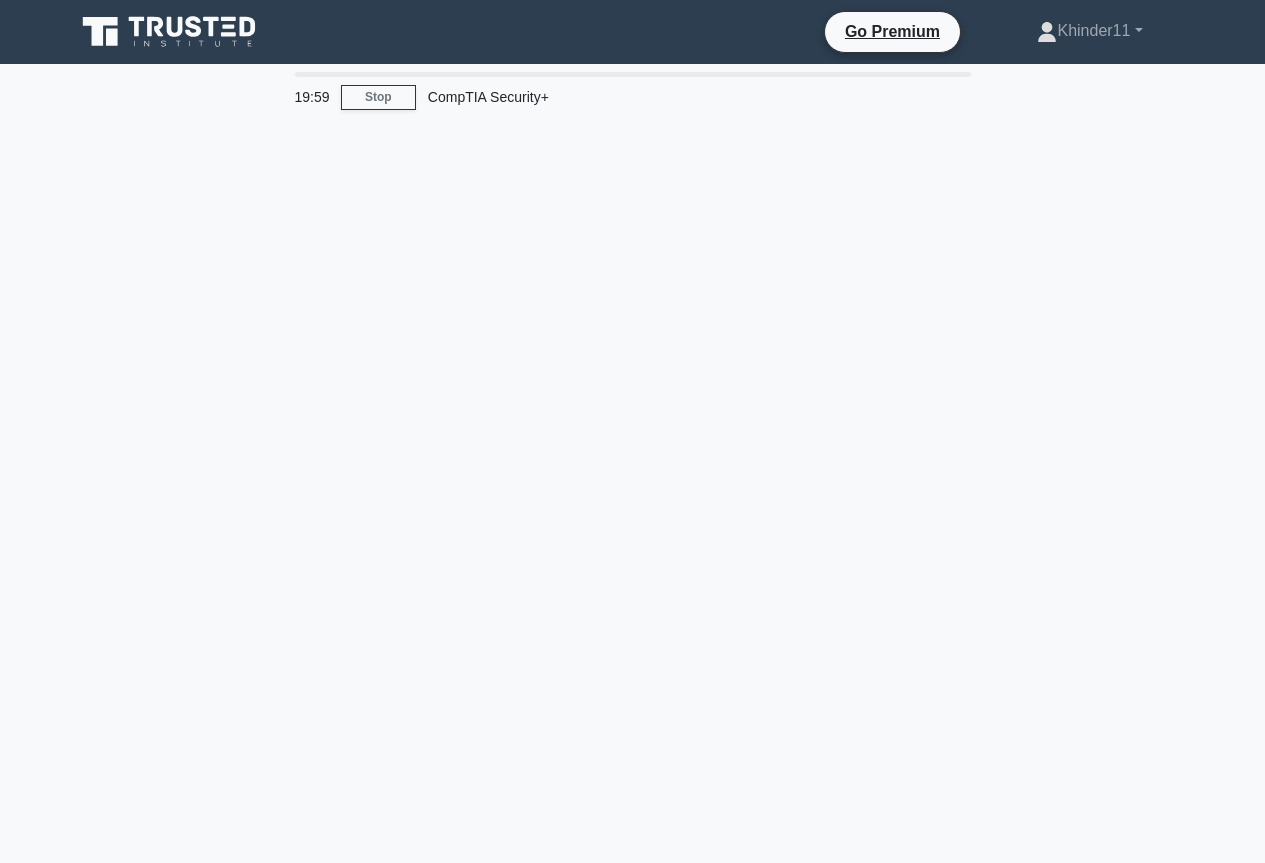 scroll, scrollTop: 0, scrollLeft: 0, axis: both 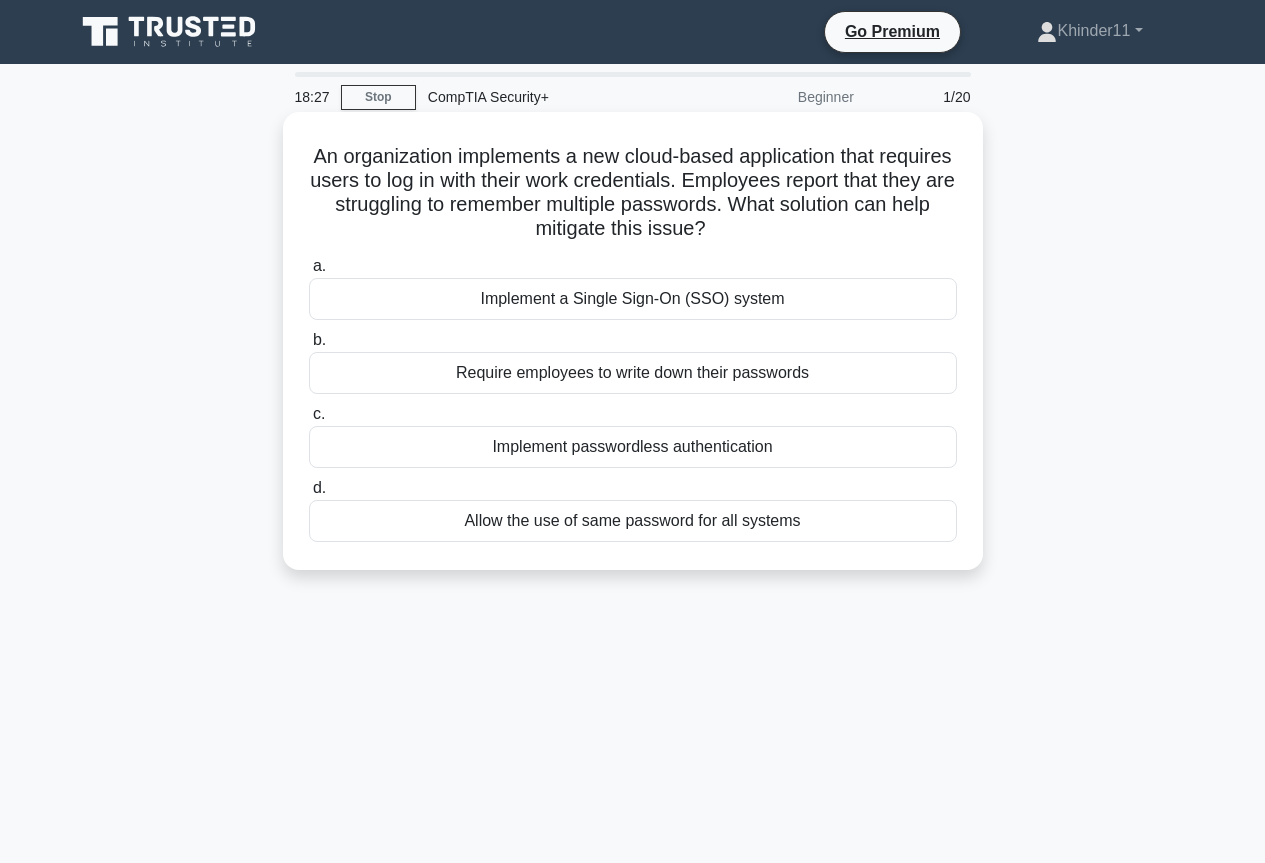 click on "An organization implements a new cloud-based application that requires users to log in with their work credentials. Employees report that they are struggling to remember multiple passwords. What solution can help mitigate this issue?
.spinner_0XTQ{transform-origin:center;animation:spinner_y6GP .75s linear infinite}@keyframes spinner_y6GP{100%{transform:rotate(360deg)}}" at bounding box center (633, 193) 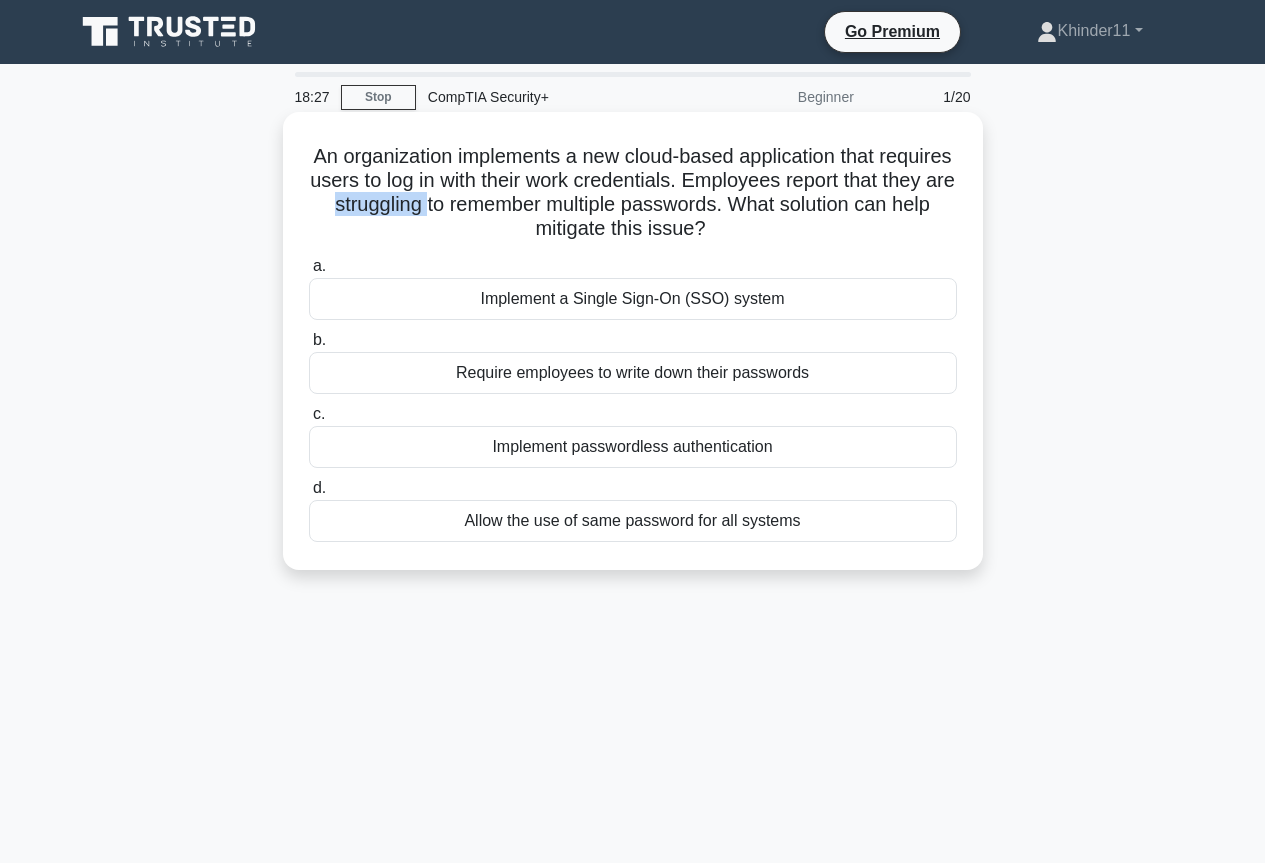 click on "An organization implements a new cloud-based application that requires users to log in with their work credentials. Employees report that they are struggling to remember multiple passwords. What solution can help mitigate this issue?
.spinner_0XTQ{transform-origin:center;animation:spinner_y6GP .75s linear infinite}@keyframes spinner_y6GP{100%{transform:rotate(360deg)}}" at bounding box center [633, 193] 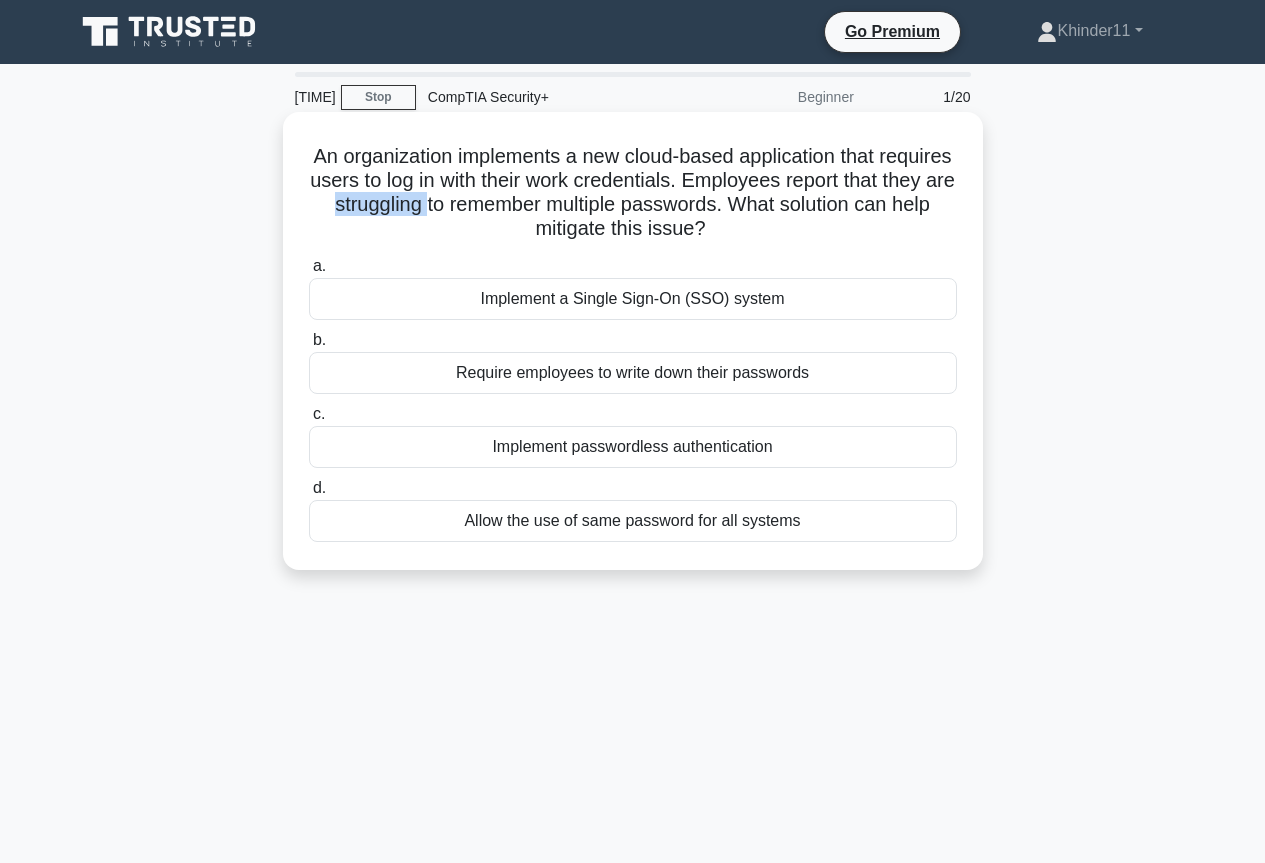 click on "An organization implements a new cloud-based application that requires users to log in with their work credentials. Employees report that they are struggling to remember multiple passwords. What solution can help mitigate this issue?
.spinner_0XTQ{transform-origin:center;animation:spinner_y6GP .75s linear infinite}@keyframes spinner_y6GP{100%{transform:rotate(360deg)}}" at bounding box center [633, 193] 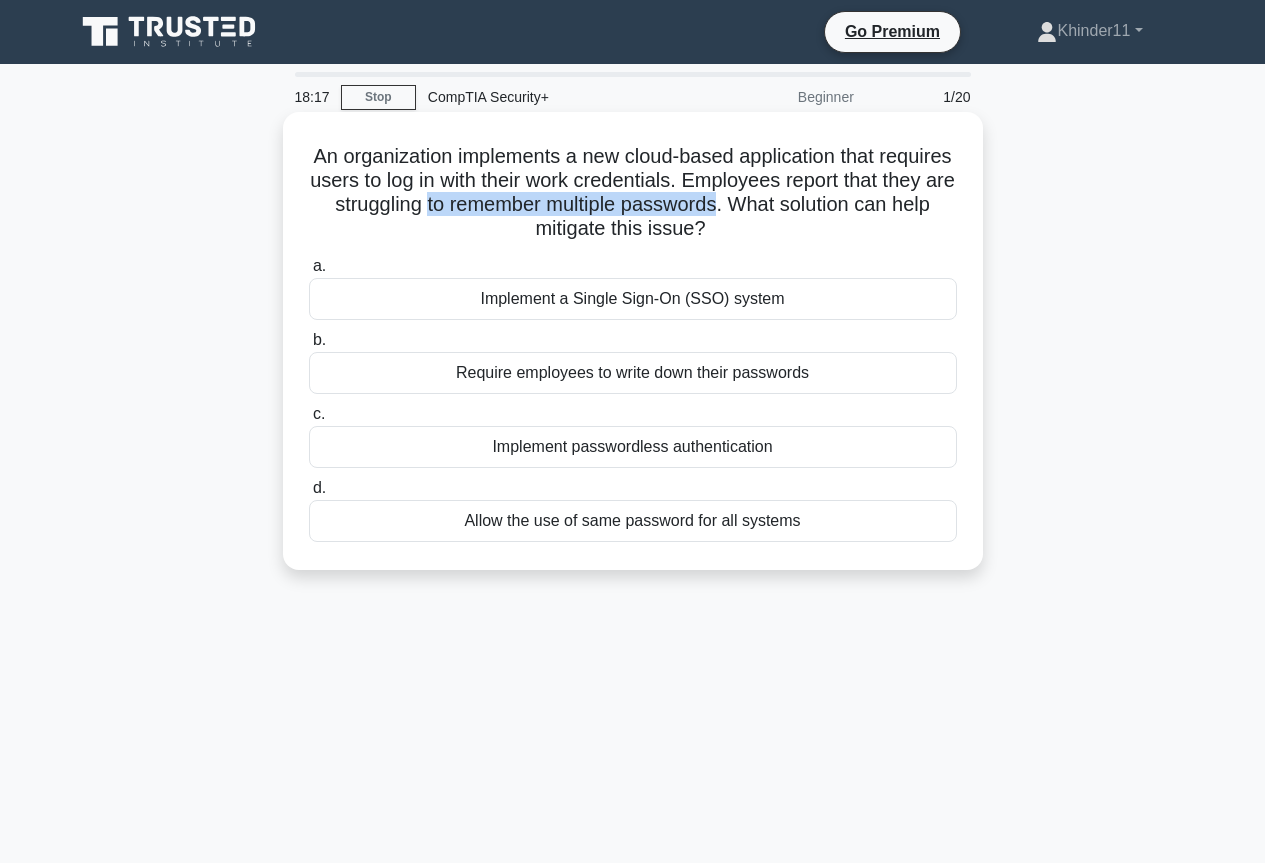drag, startPoint x: 863, startPoint y: 203, endPoint x: 566, endPoint y: 210, distance: 297.0825 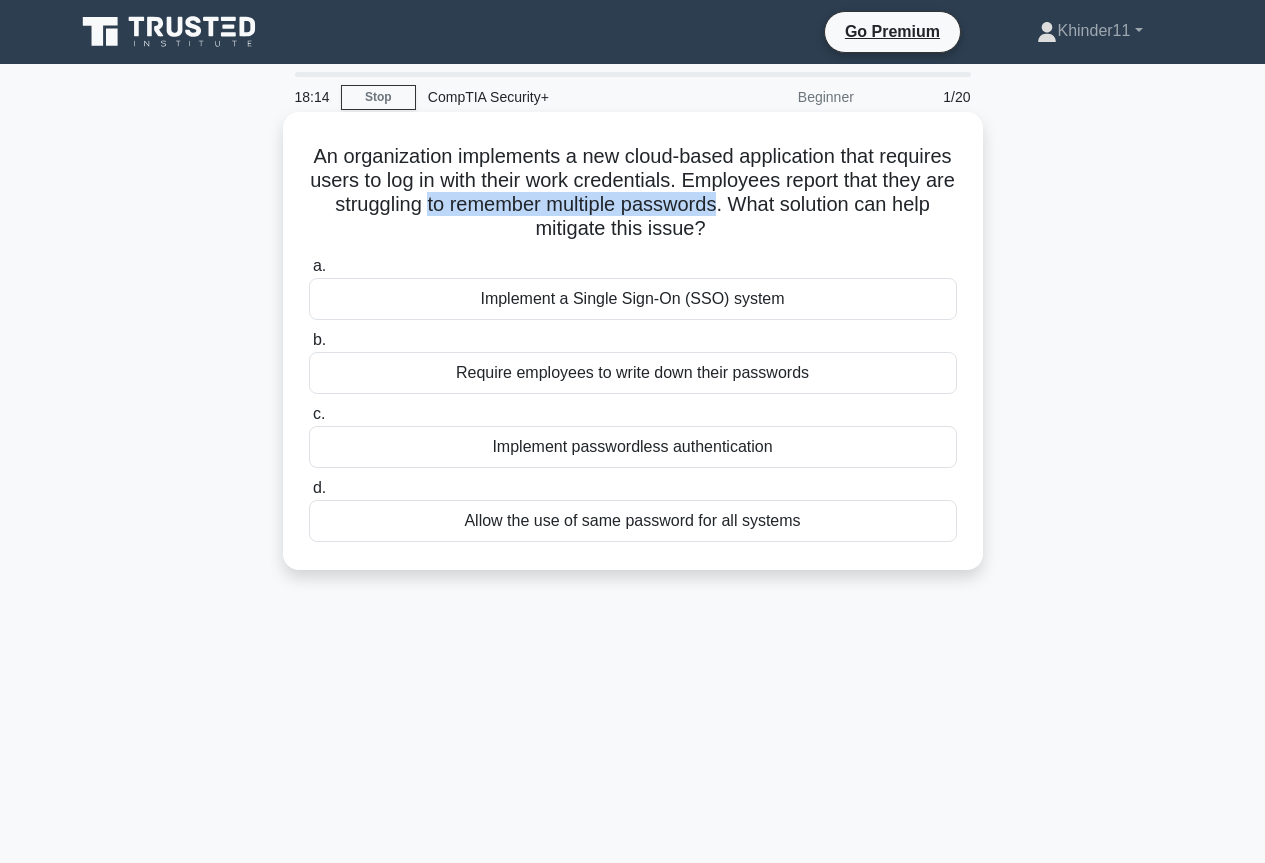 click on "An organization implements a new cloud-based application that requires users to log in with their work credentials. Employees report that they are struggling to remember multiple passwords. What solution can help mitigate this issue?
.spinner_0XTQ{transform-origin:center;animation:spinner_y6GP .75s linear infinite}@keyframes spinner_y6GP{100%{transform:rotate(360deg)}}" at bounding box center [633, 193] 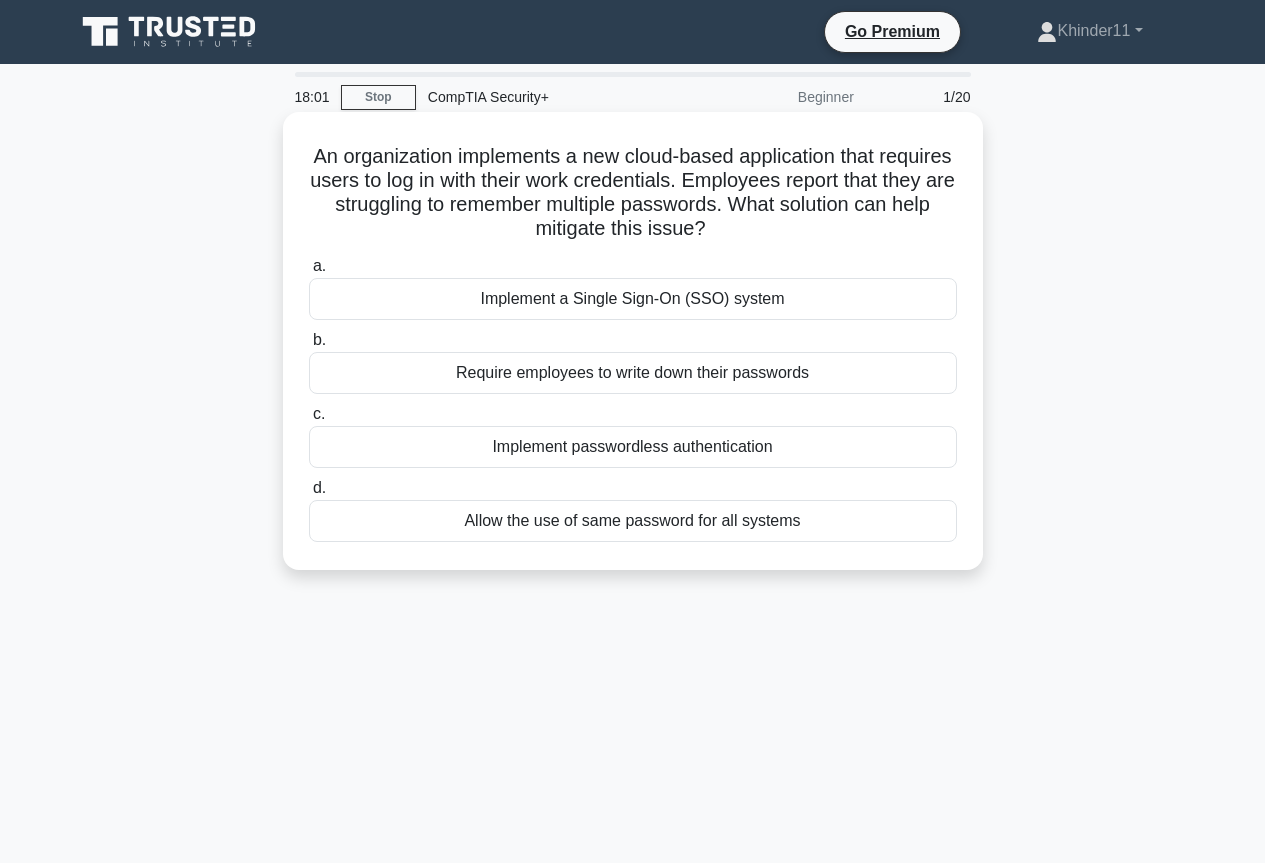 click on "Implement a Single Sign-On (SSO) system" at bounding box center [633, 299] 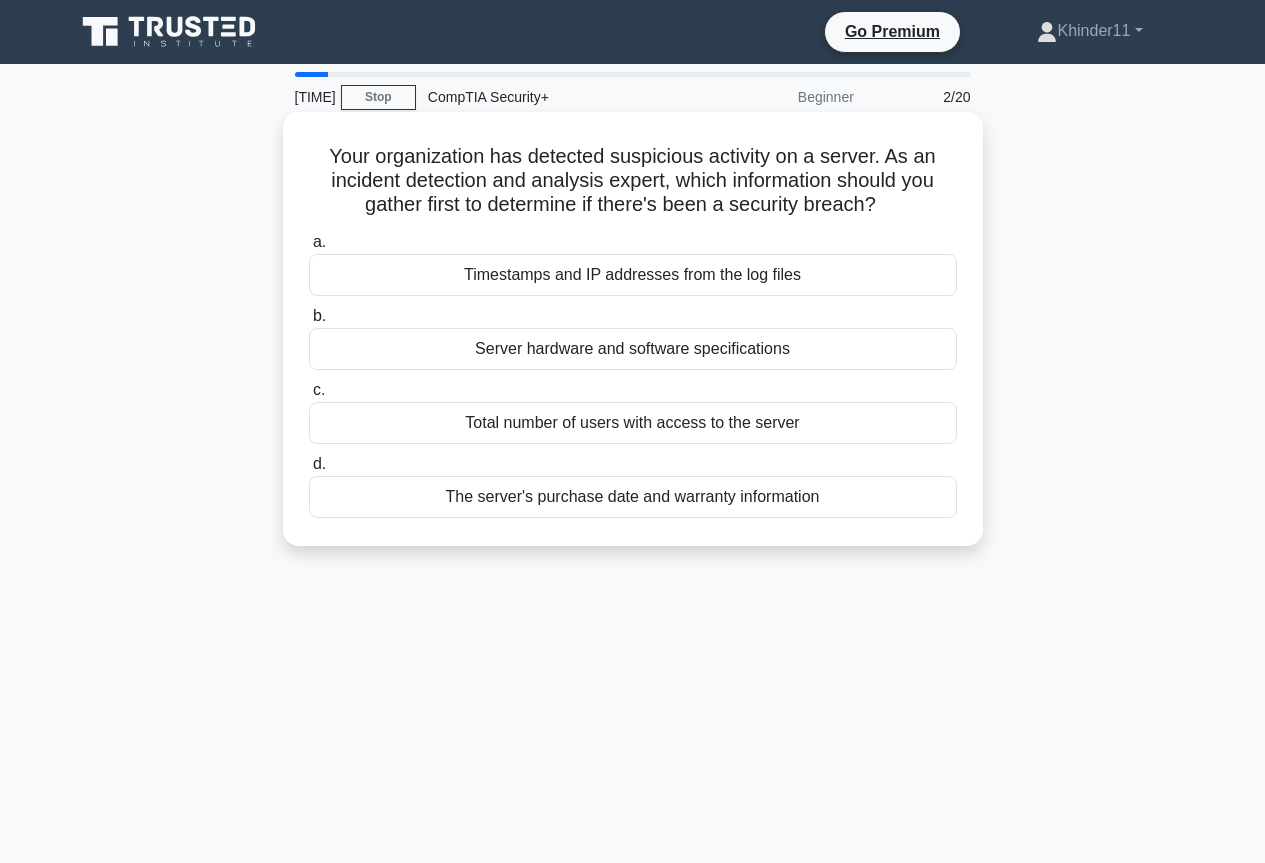 click on "Your organization has detected suspicious activity on a server. As an incident detection and analysis expert, which information should you gather first to determine if there's been a security breach?
.spinner_0XTQ{transform-origin:center;animation:spinner_y6GP .75s linear infinite}@keyframes spinner_y6GP{100%{transform:rotate(360deg)}}" at bounding box center [633, 181] 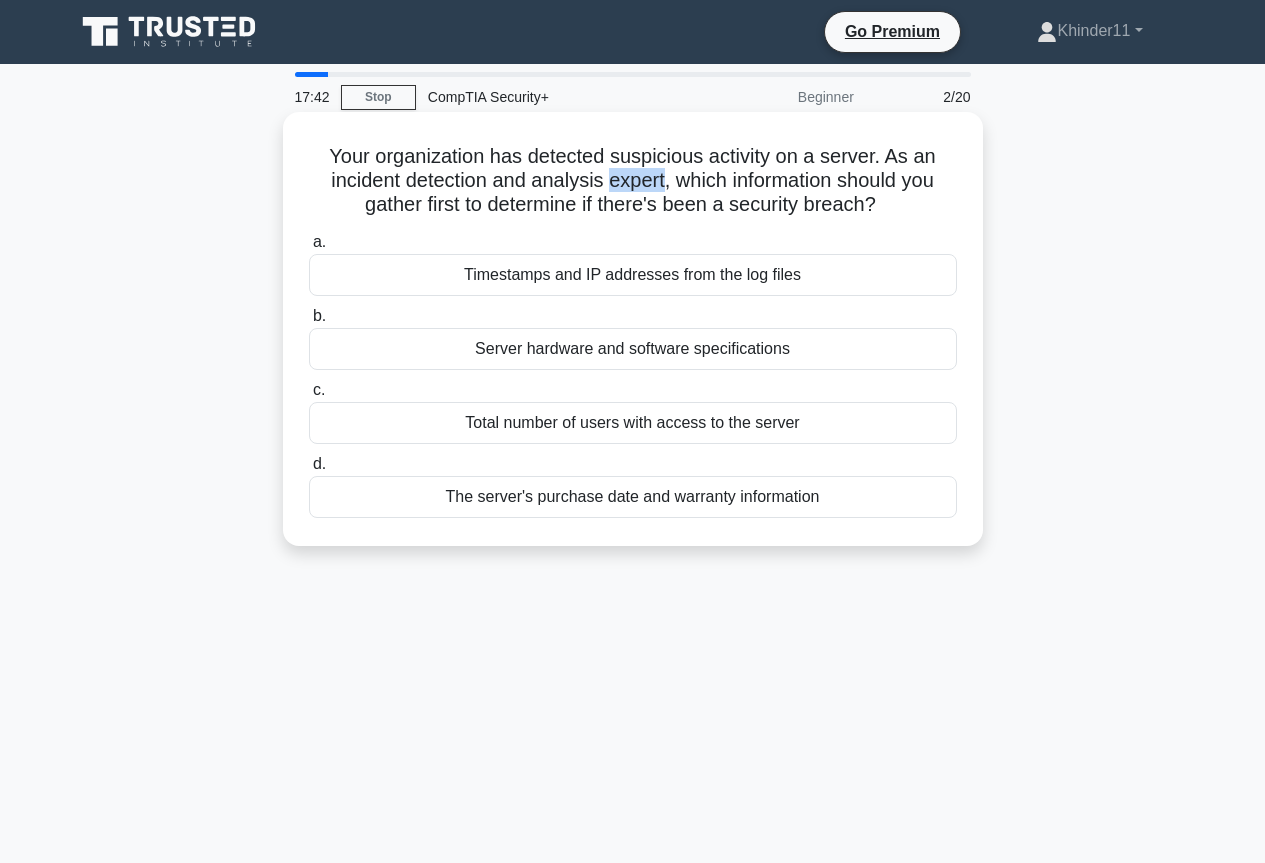 click on "Your organization has detected suspicious activity on a server. As an incident detection and analysis expert, which information should you gather first to determine if there's been a security breach?
.spinner_0XTQ{transform-origin:center;animation:spinner_y6GP .75s linear infinite}@keyframes spinner_y6GP{100%{transform:rotate(360deg)}}" at bounding box center (633, 181) 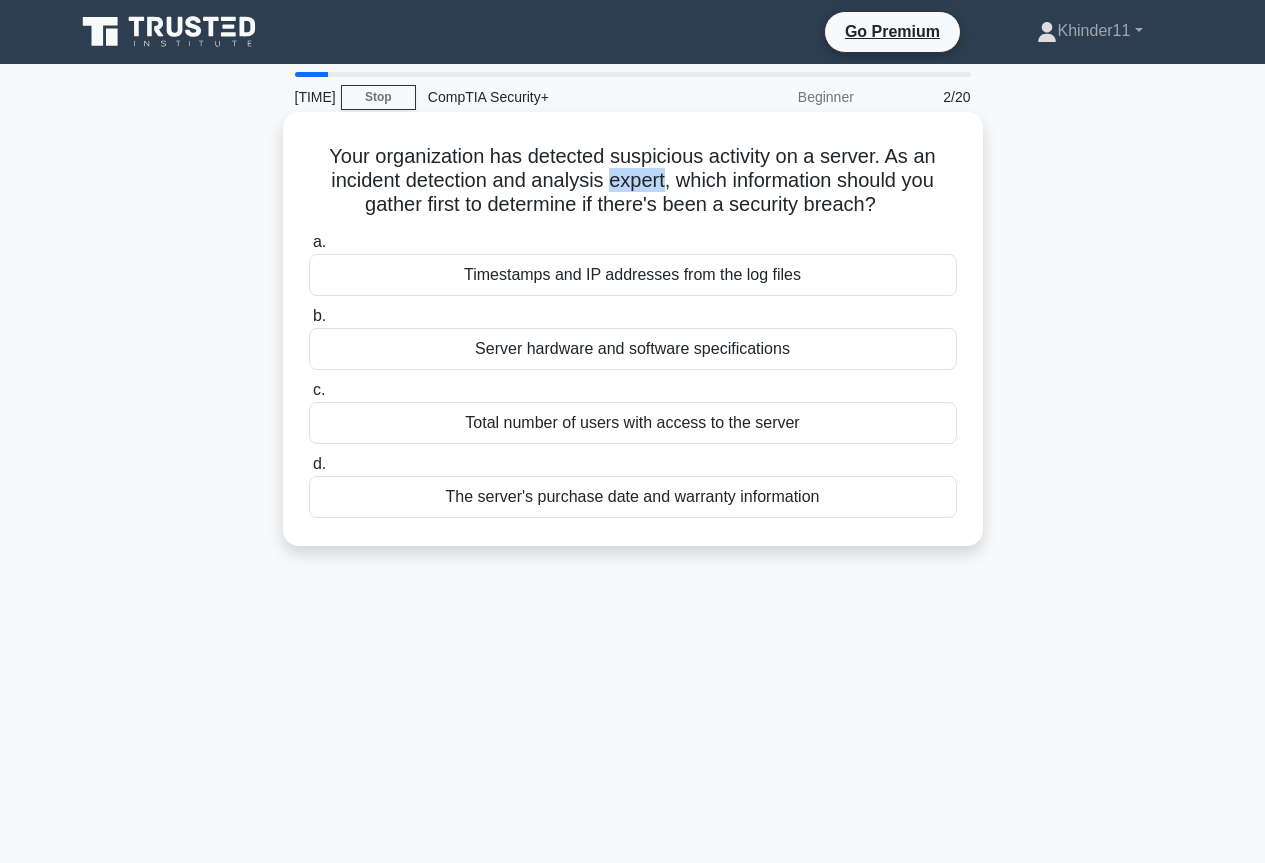 click on "Your organization has detected suspicious activity on a server. As an incident detection and analysis expert, which information should you gather first to determine if there's been a security breach?
.spinner_0XTQ{transform-origin:center;animation:spinner_y6GP .75s linear infinite}@keyframes spinner_y6GP{100%{transform:rotate(360deg)}}" at bounding box center (633, 181) 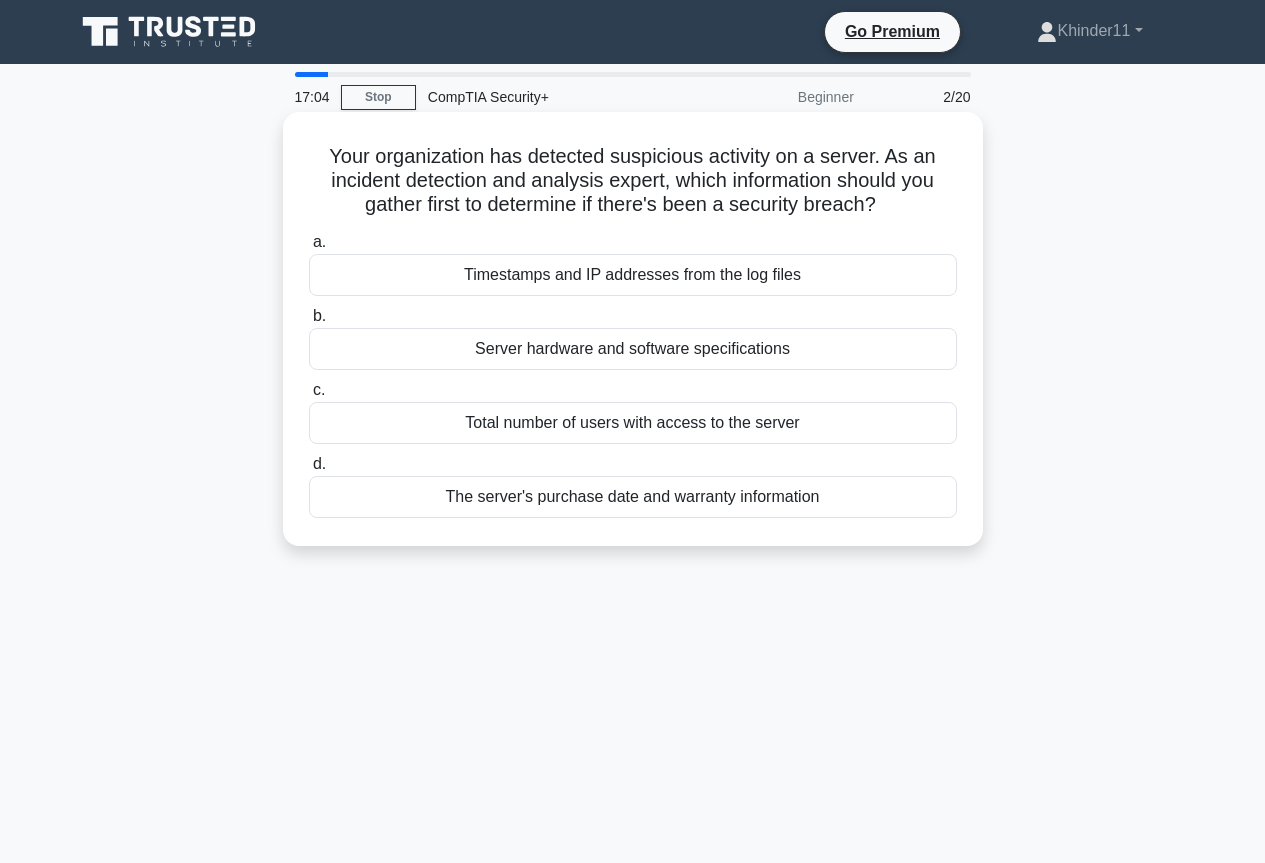 click on "Timestamps and IP addresses from the log files" at bounding box center [633, 275] 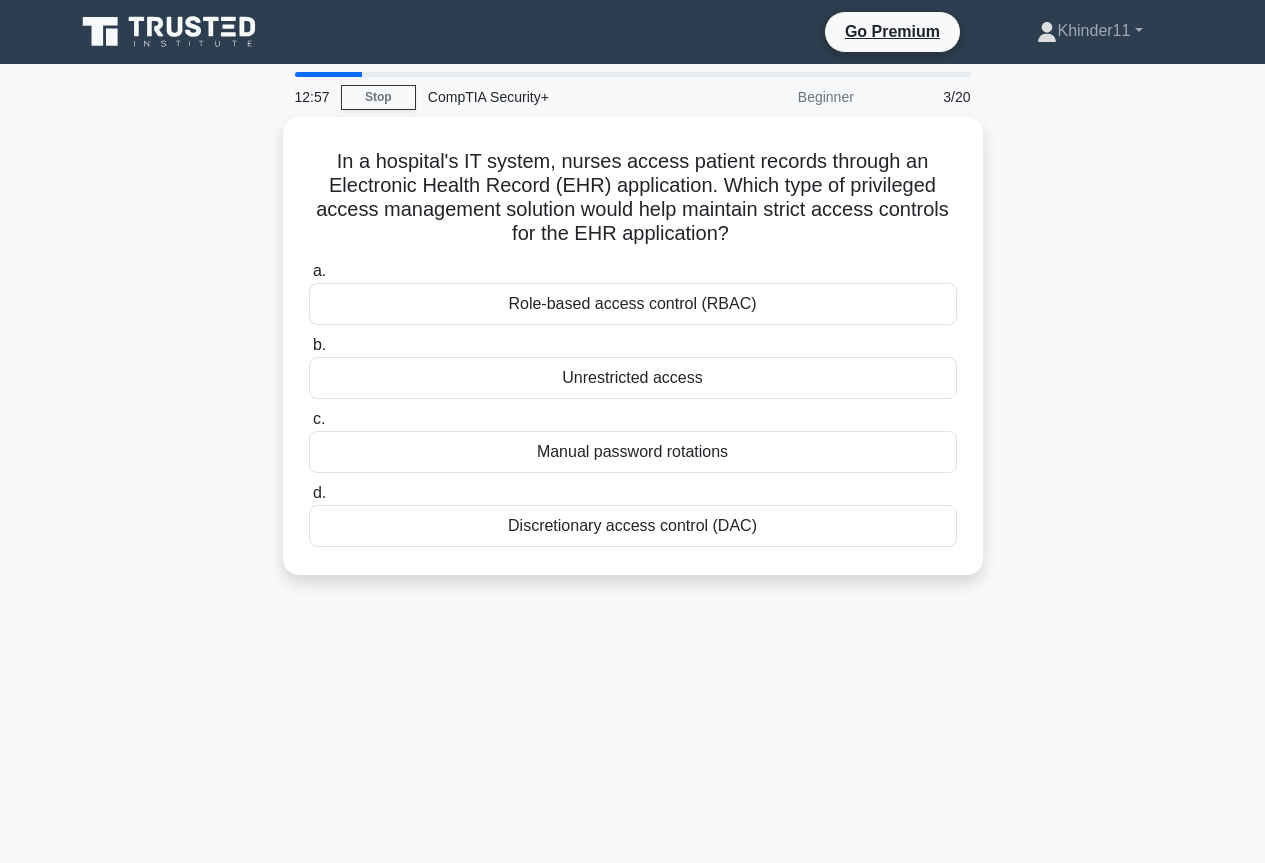 click on "[TIME]
Stop
CompTIA Security+
Beginner
3/20
In a hospital's IT system, nurses access patient records through an Electronic Health Record (EHR) application. Which type of privileged access management solution would help maintain strict access controls for the EHR application?
.spinner_0XTQ{transform-origin:center;animation:spinner_y6GP .75s linear infinite}@keyframes spinner_y6GP{100%{transform:rotate(360deg)}}
a.
b. c. d." at bounding box center [633, 572] 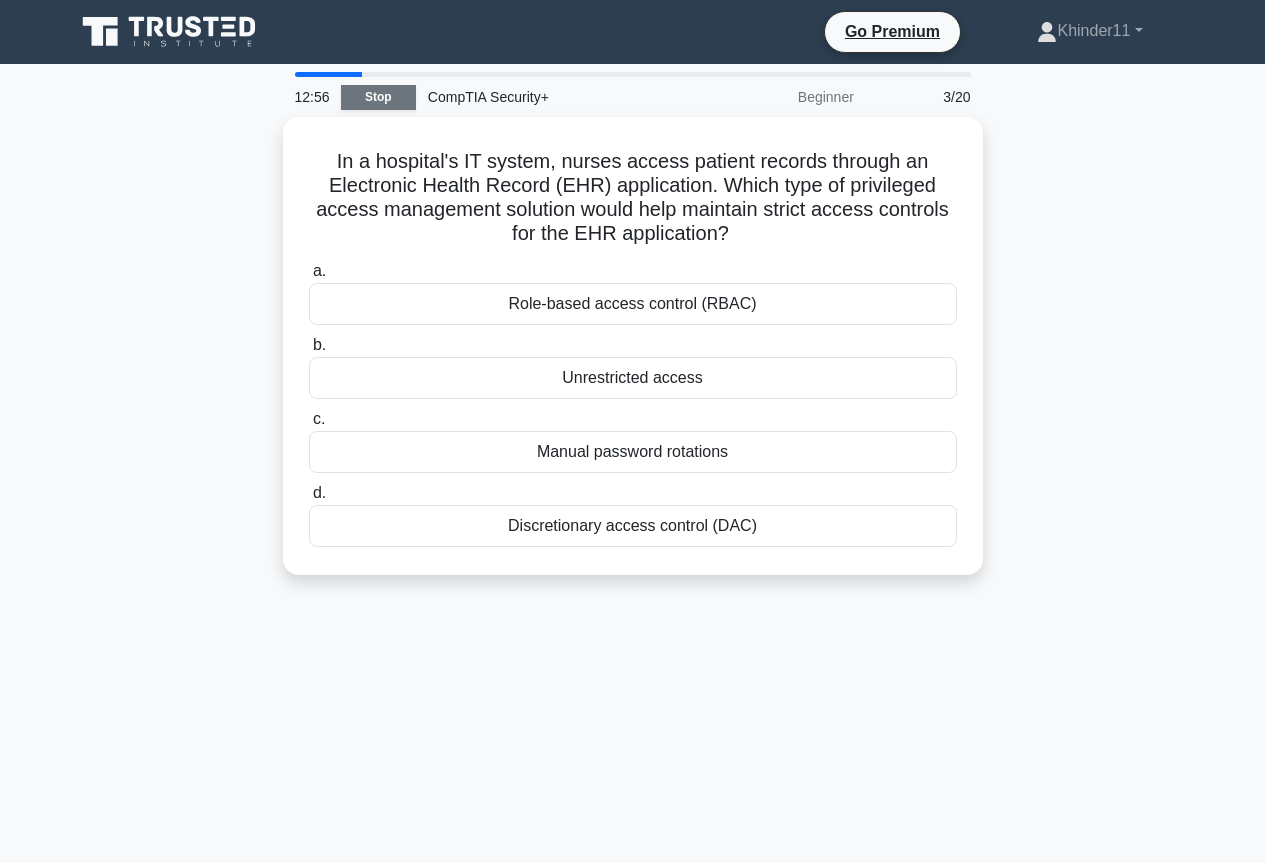 click on "Stop" at bounding box center (378, 97) 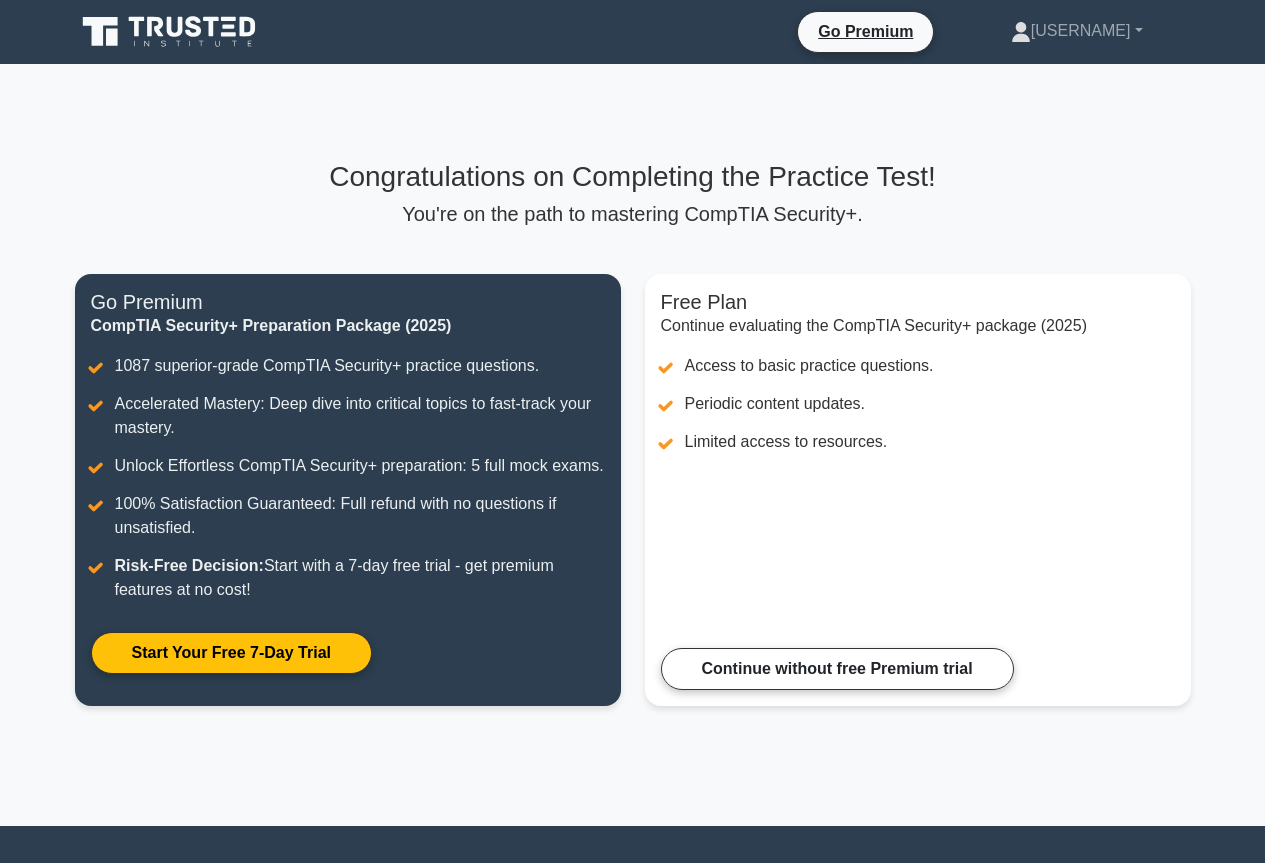 scroll, scrollTop: 0, scrollLeft: 0, axis: both 